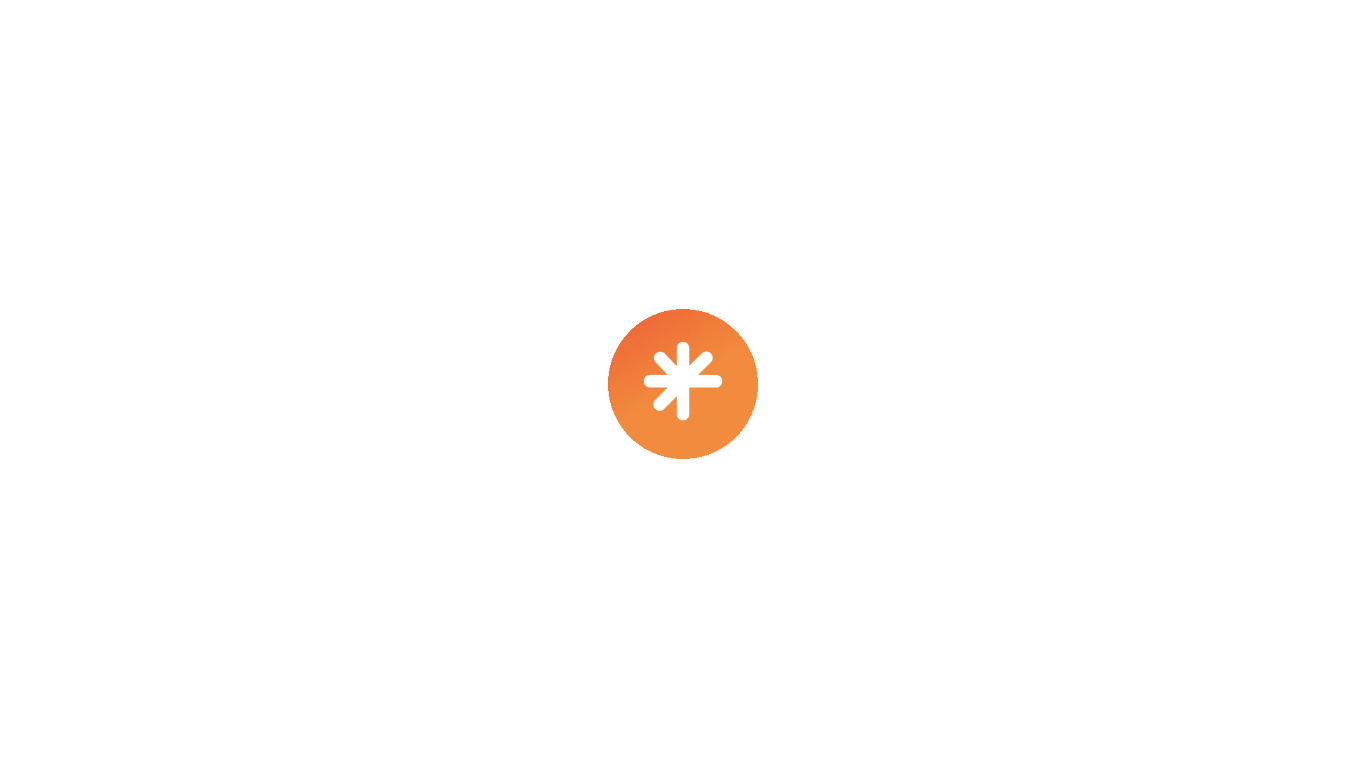 scroll, scrollTop: 0, scrollLeft: 0, axis: both 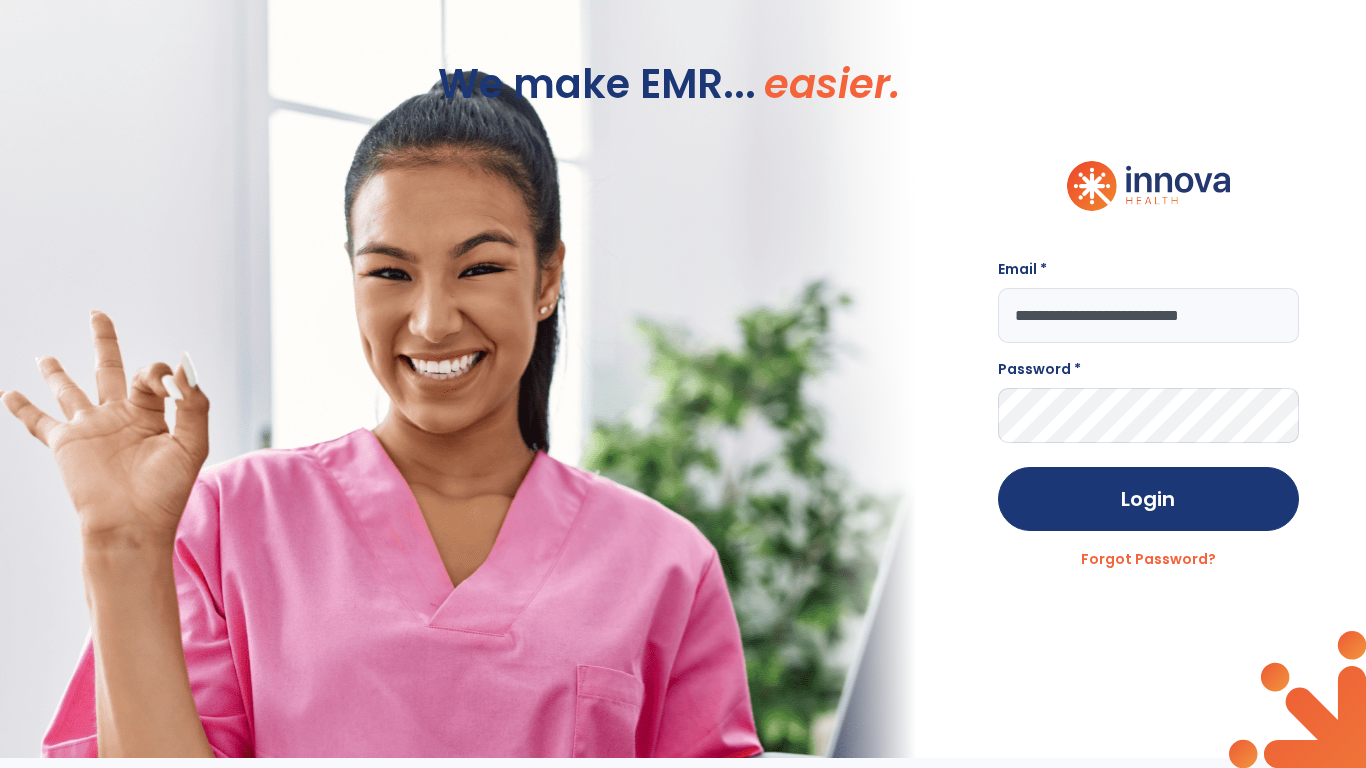 type on "**********" 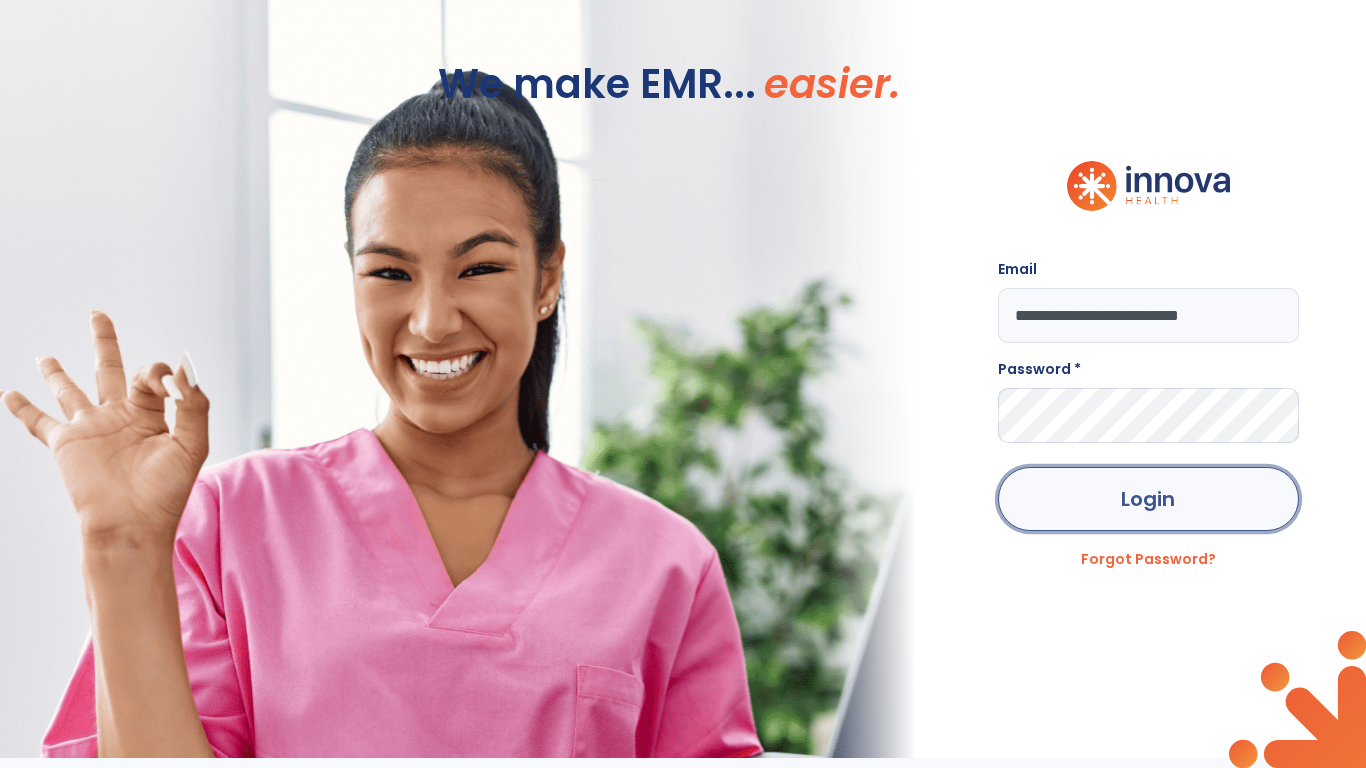 click on "Login" 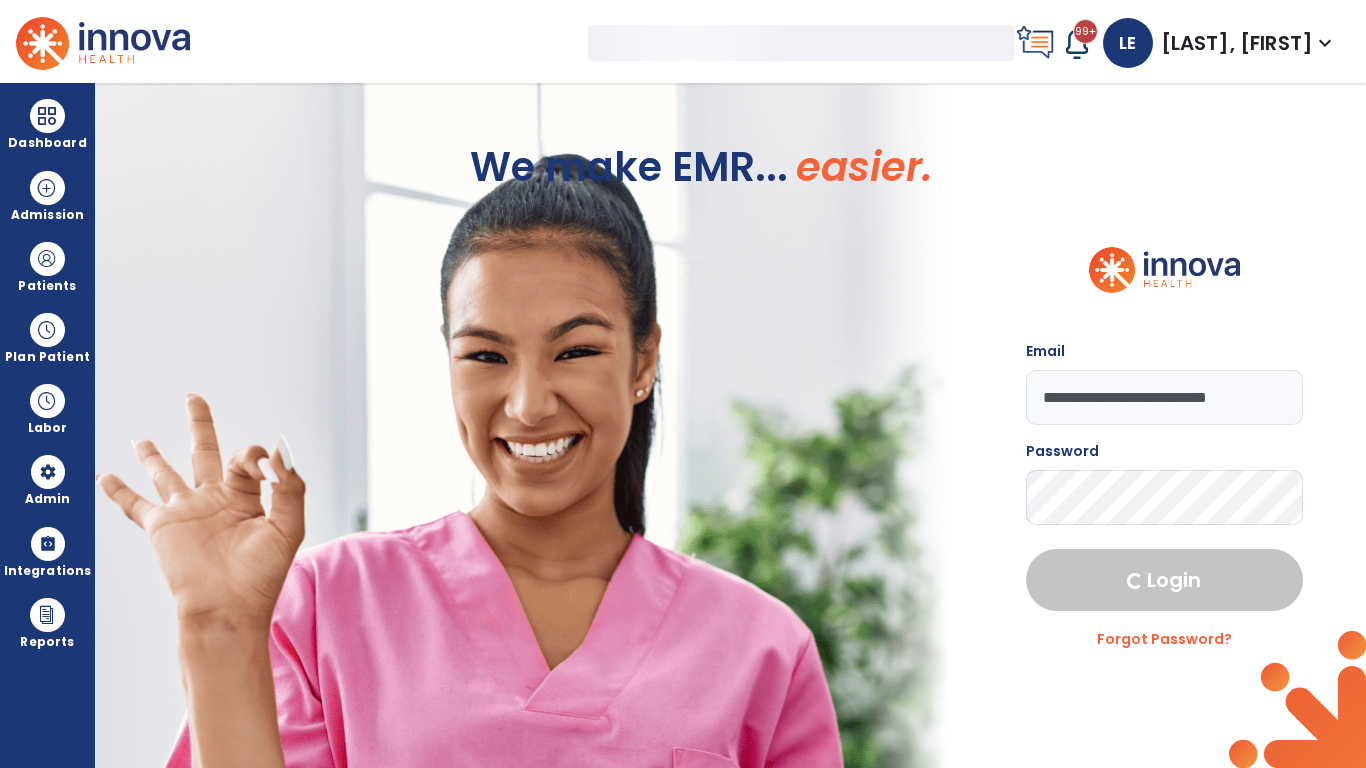 select on "***" 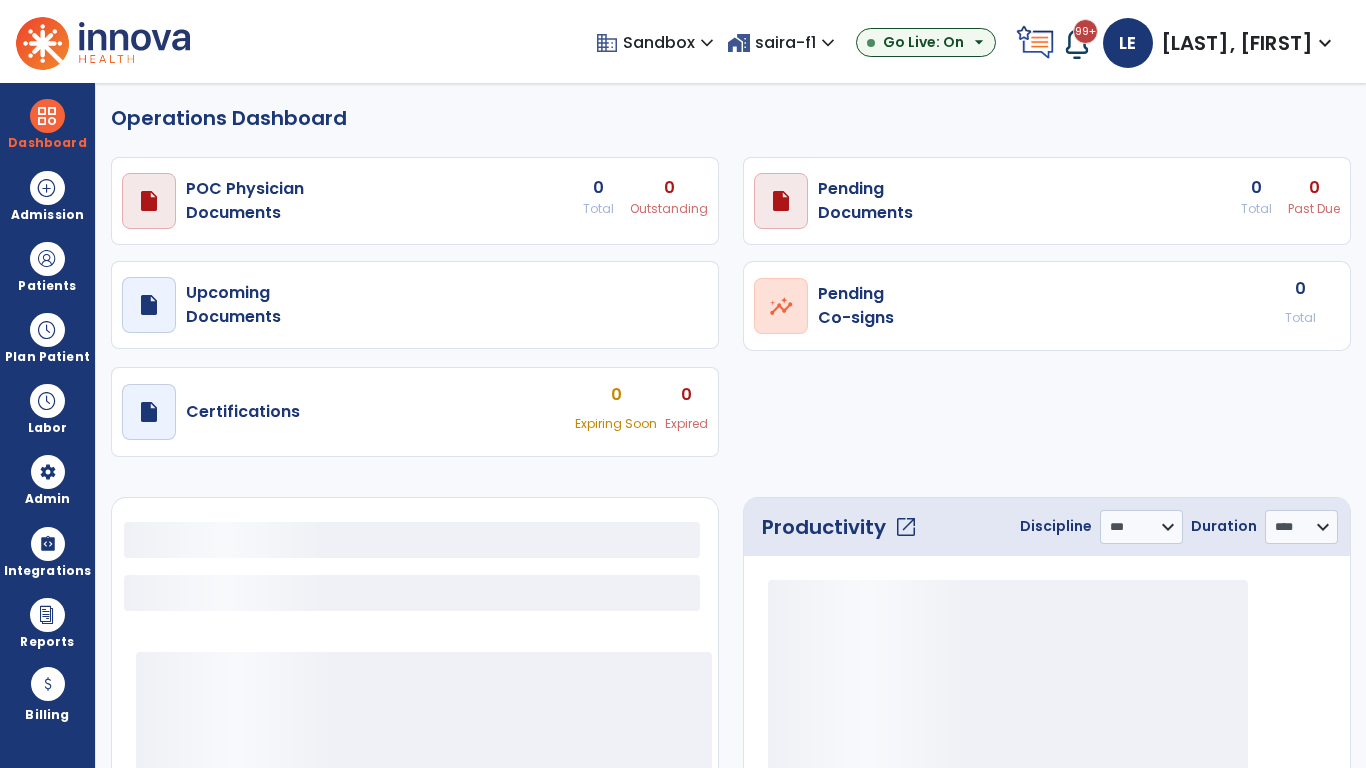 select on "***" 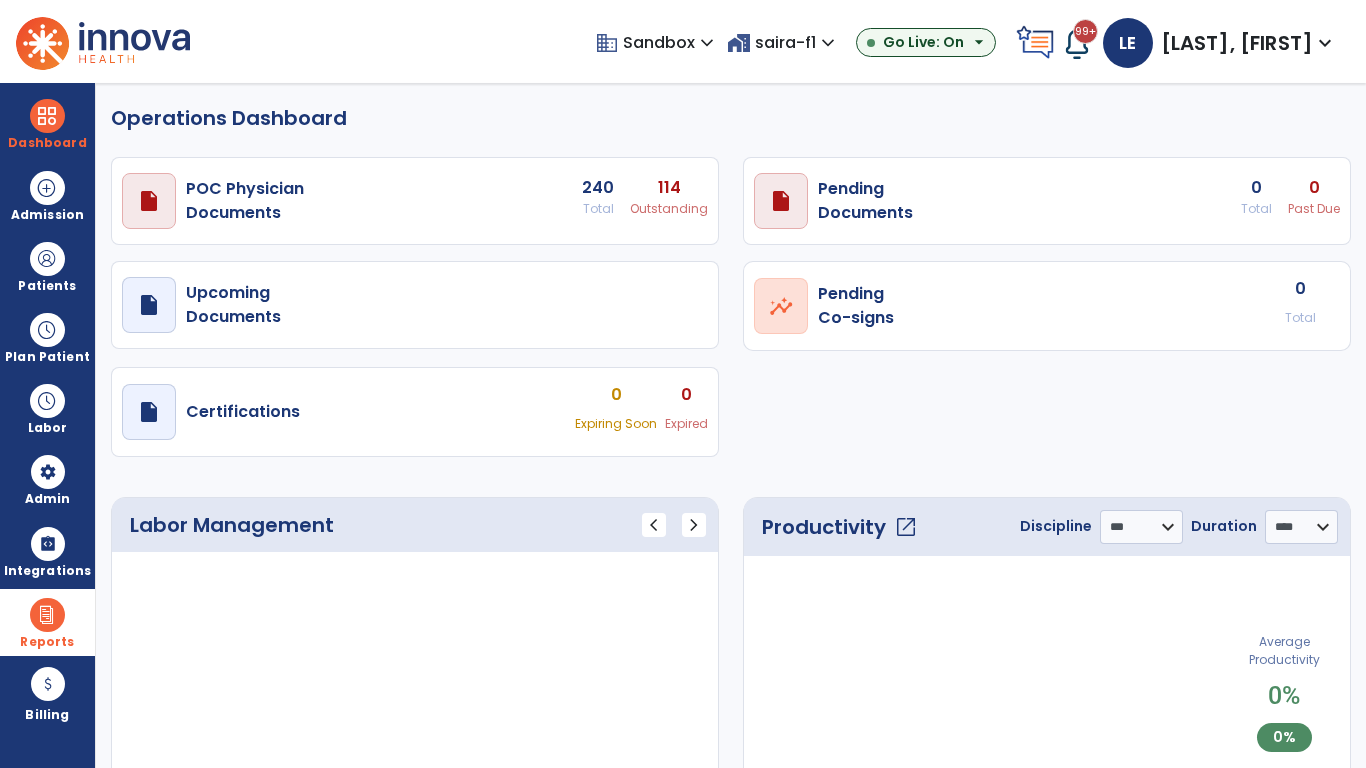 click at bounding box center (47, 615) 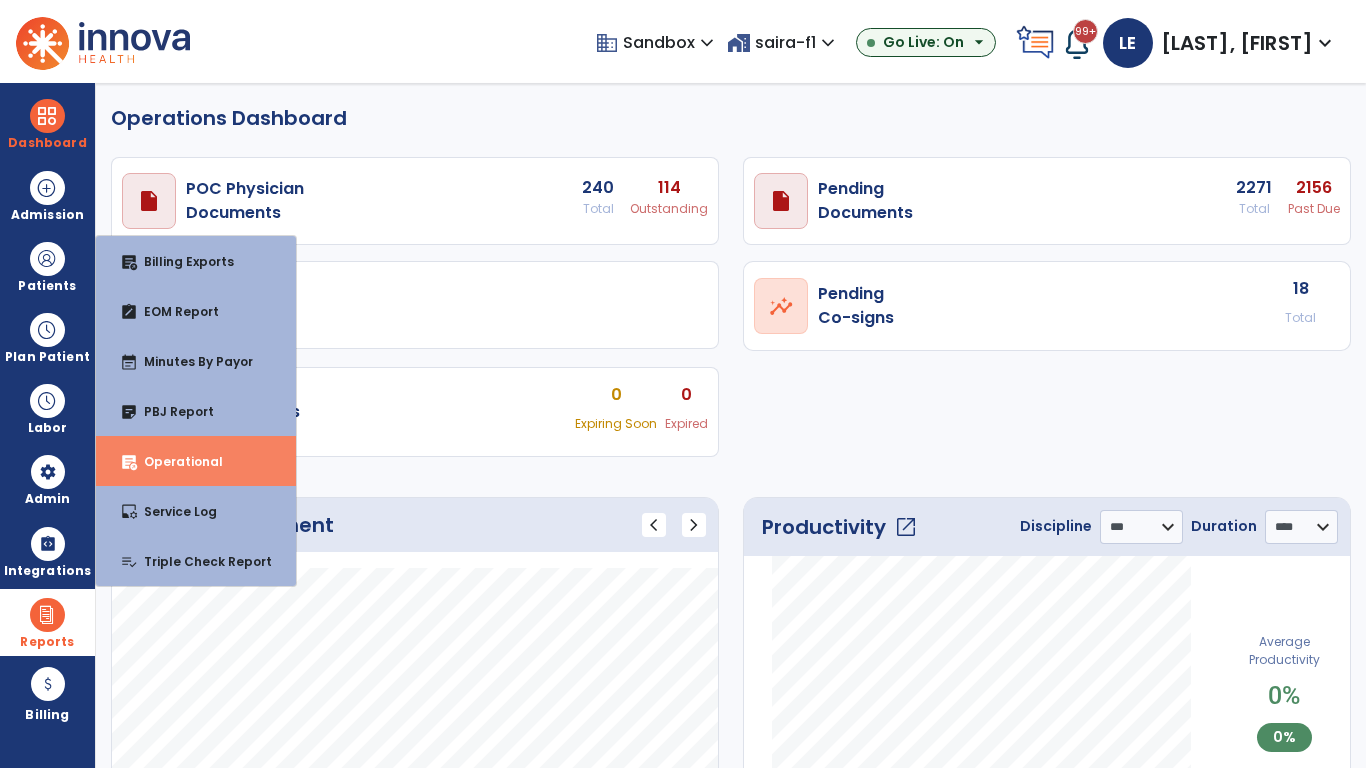 click on "Operational" at bounding box center [175, 461] 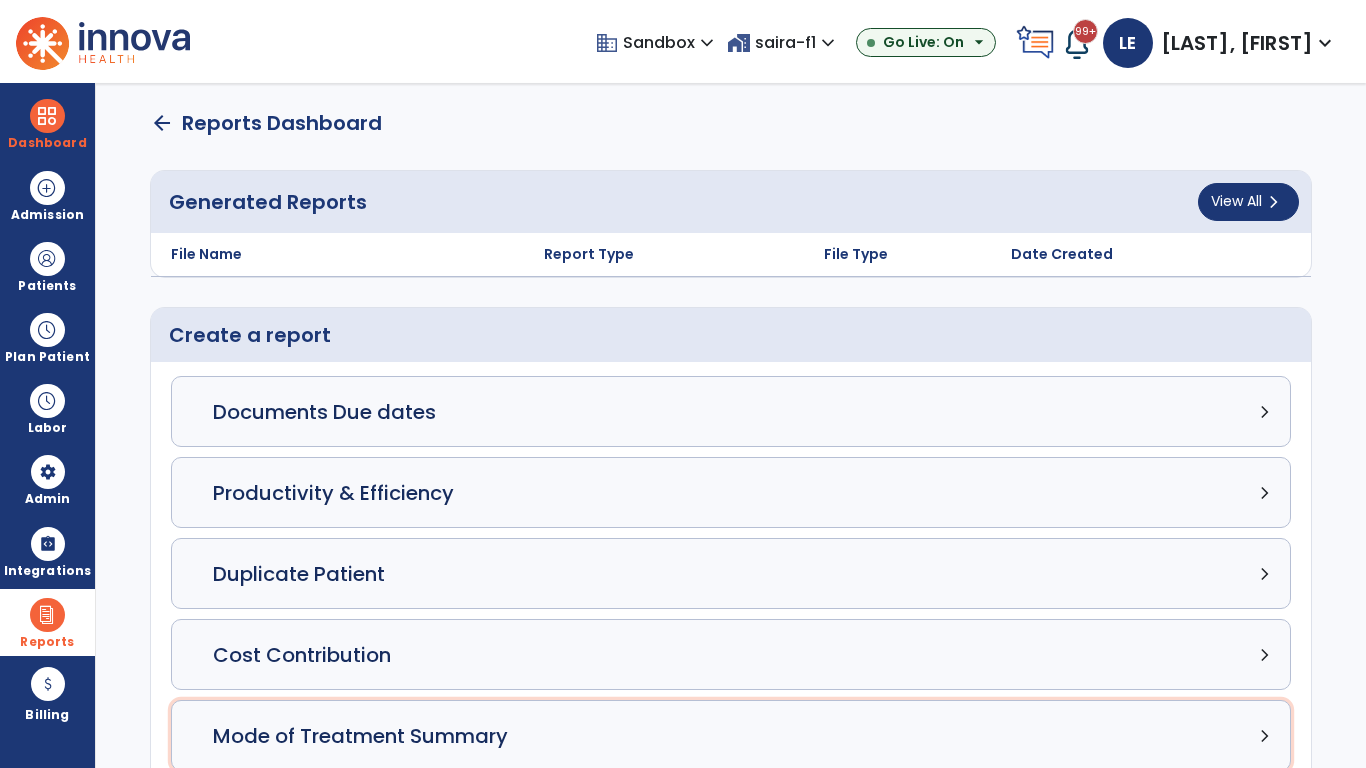 click on "Mode of Treatment Summary chevron_right" 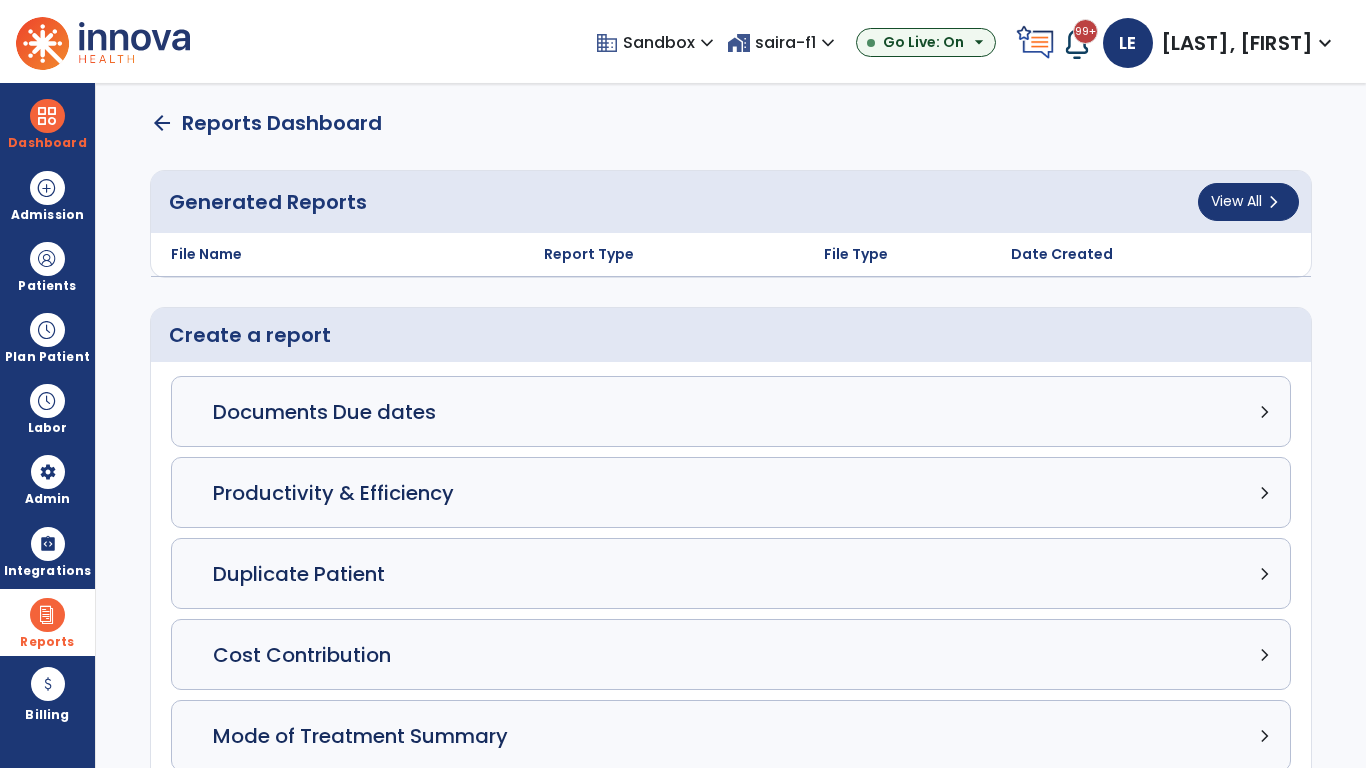select on "*****" 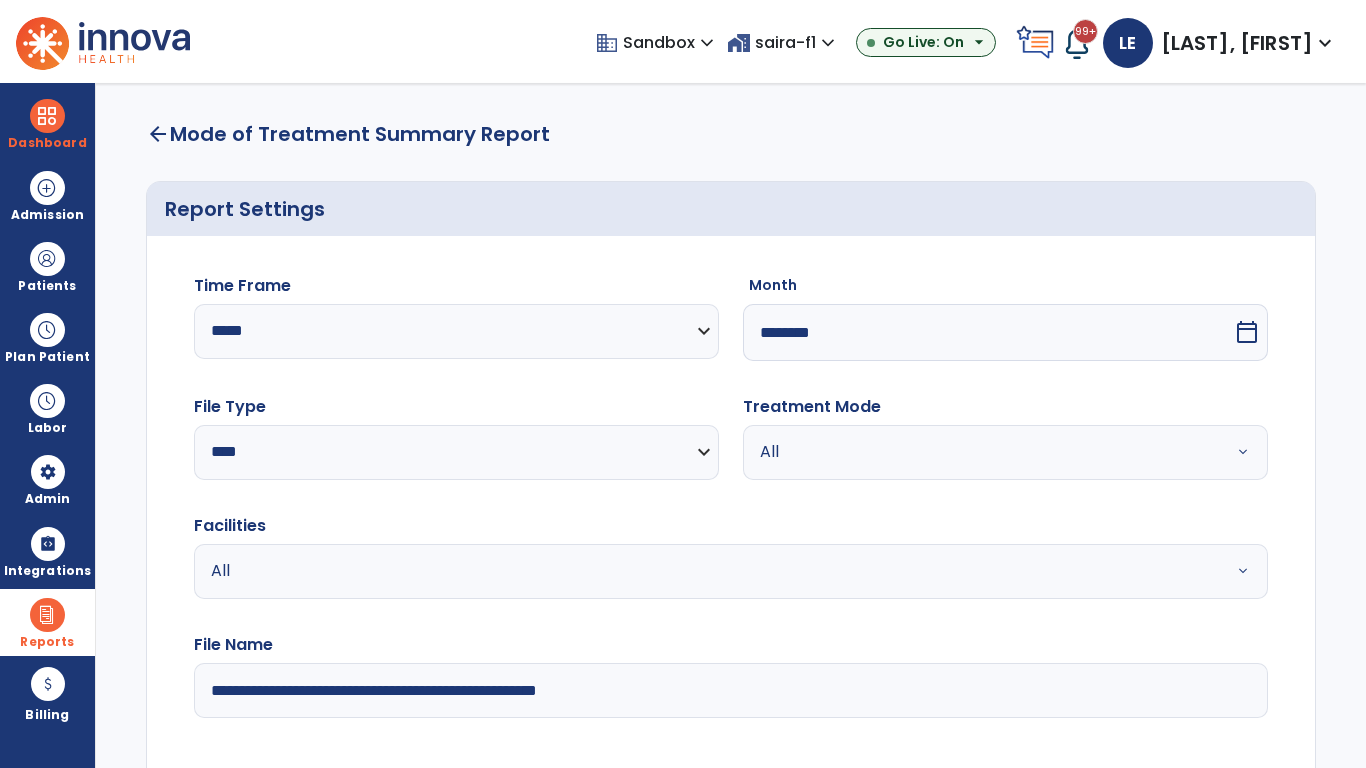 scroll, scrollTop: 3, scrollLeft: 0, axis: vertical 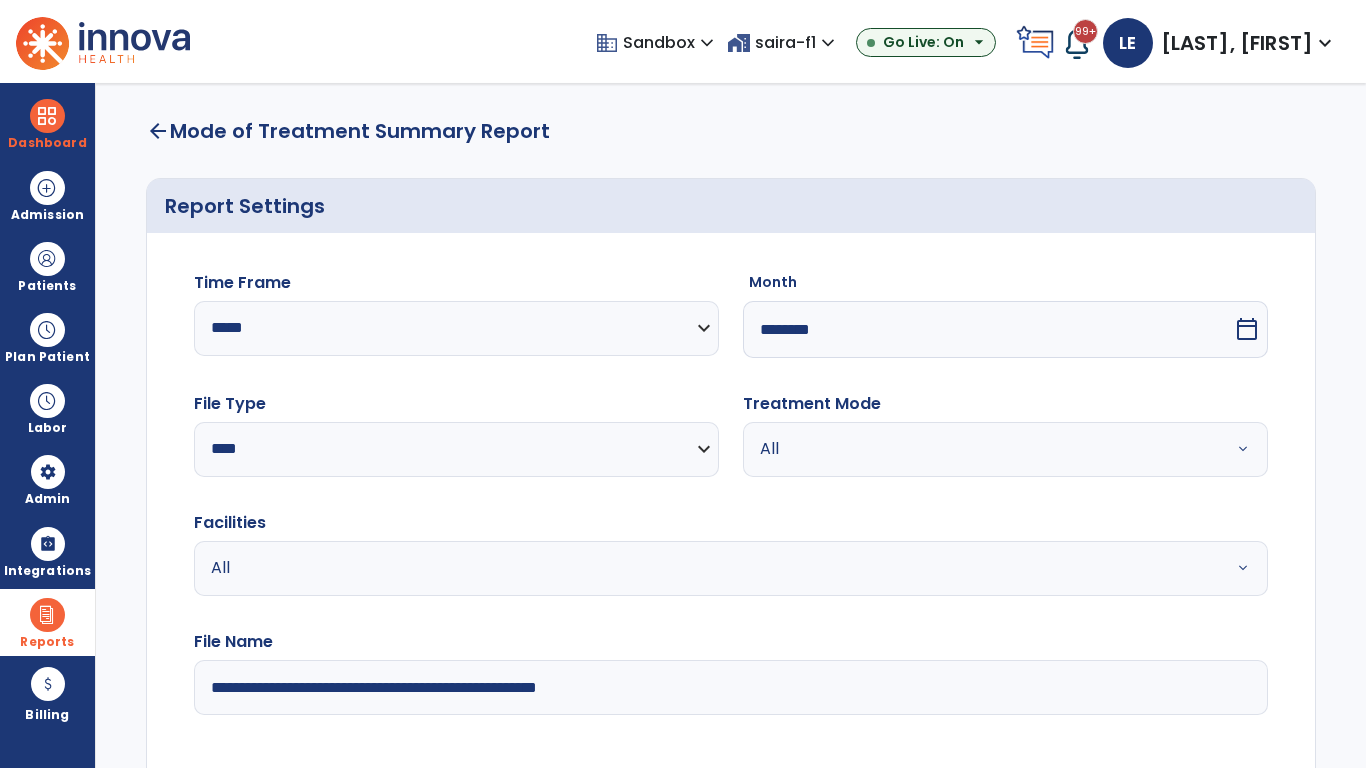 select on "*****" 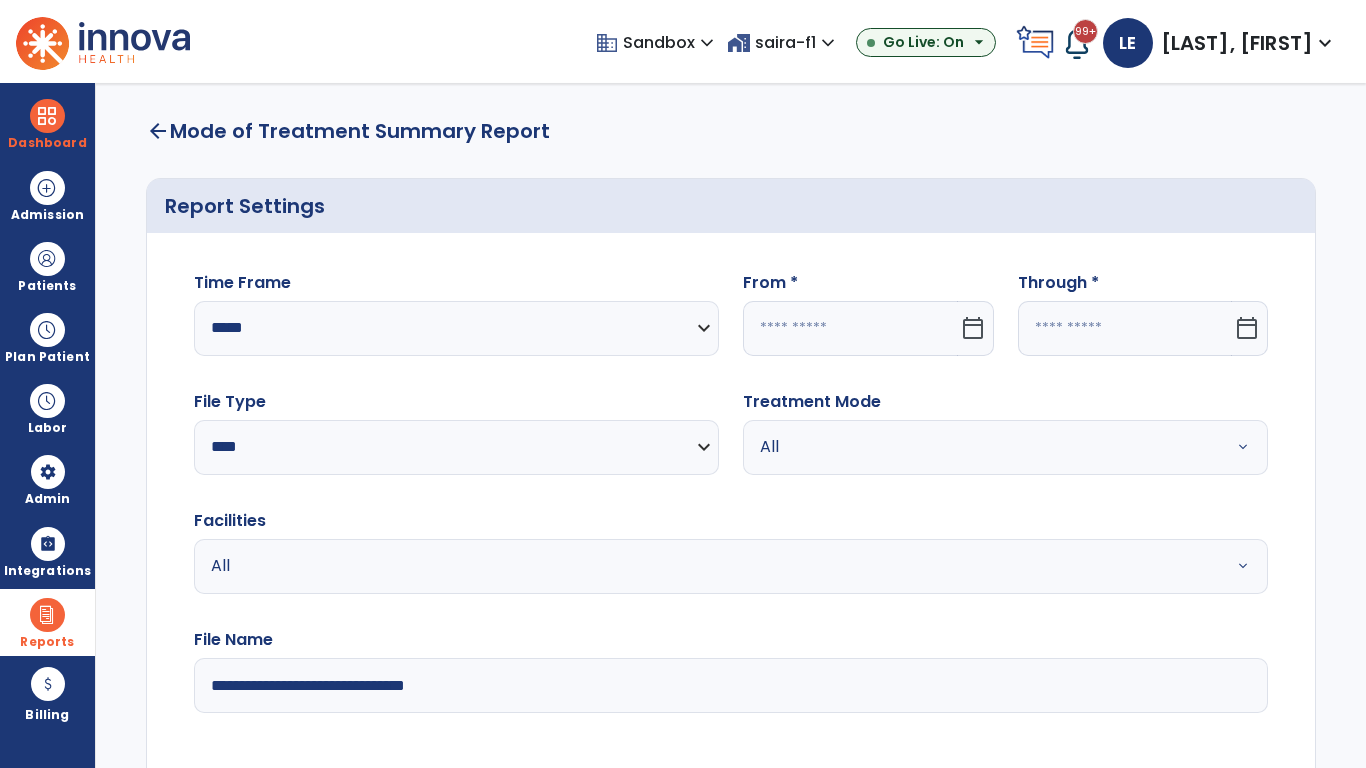 click 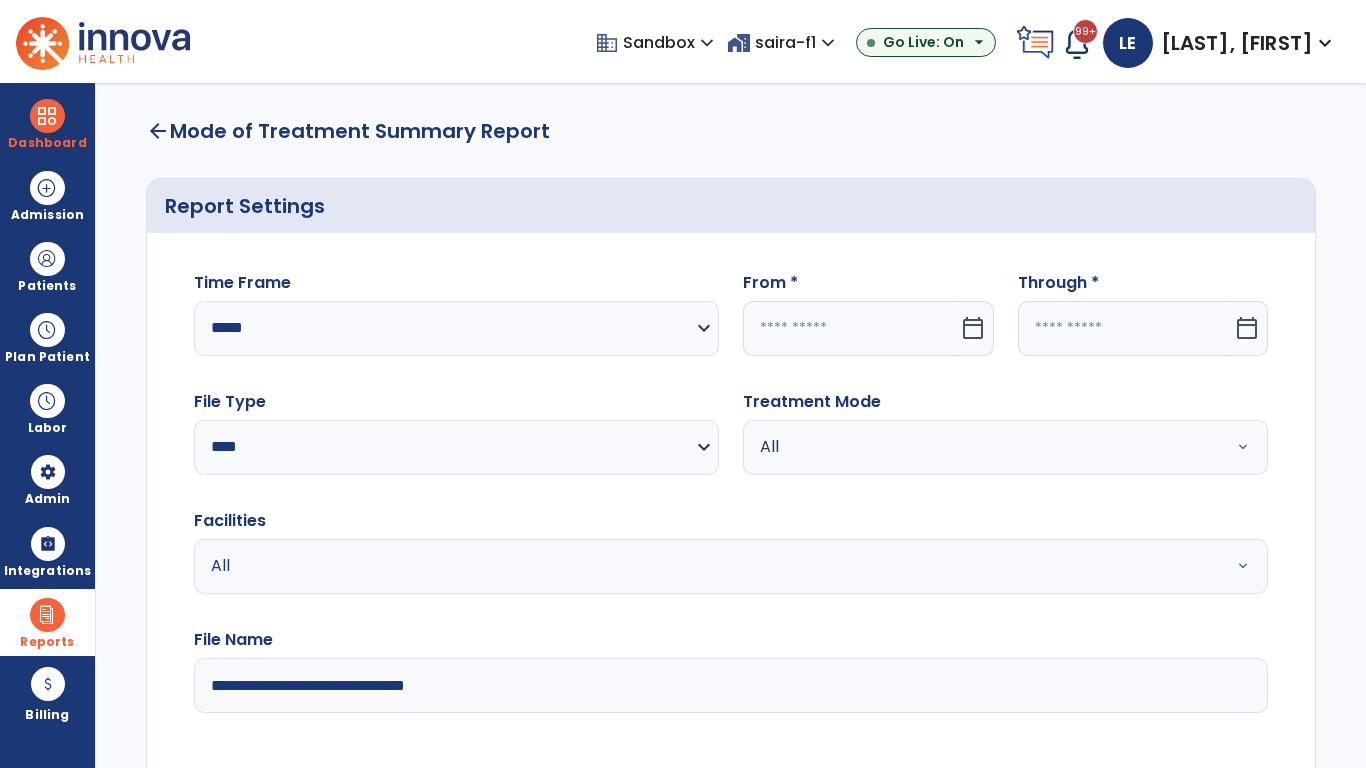 select on "*" 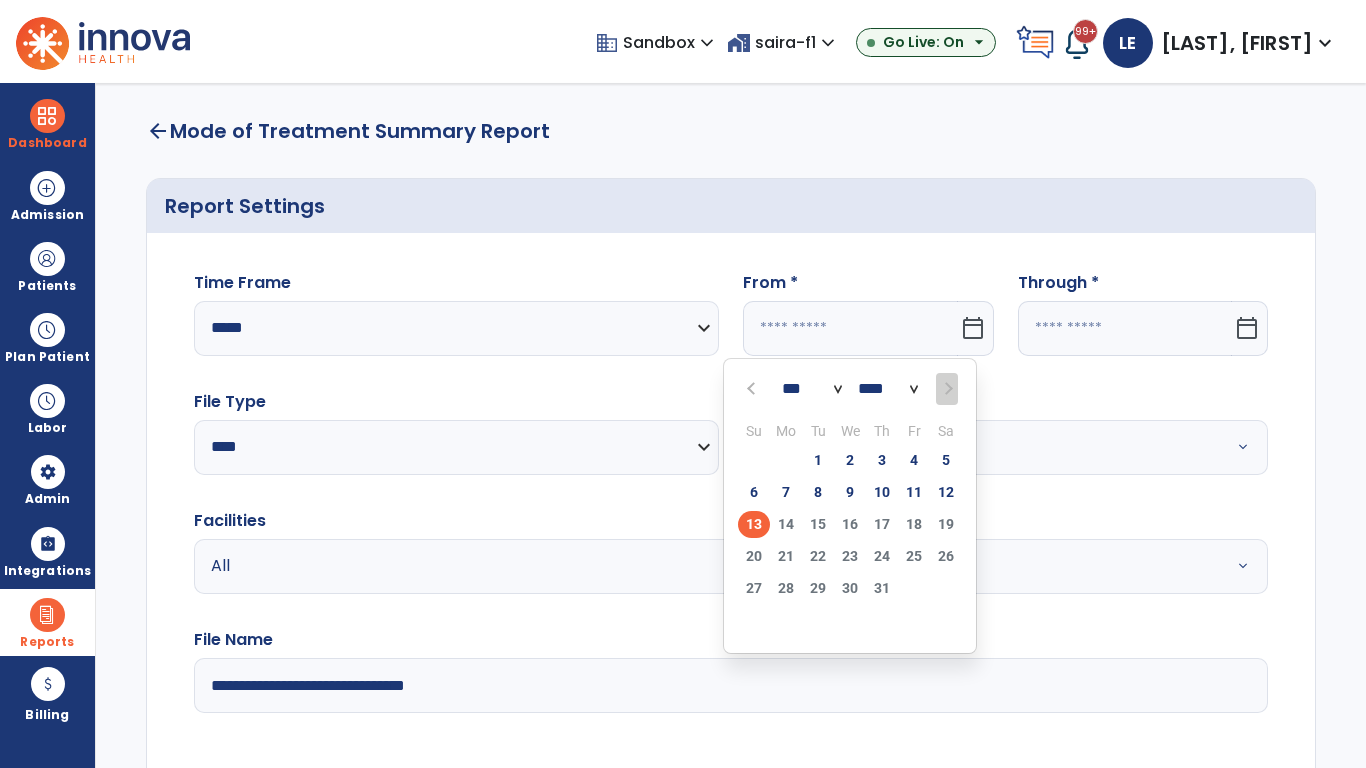 select on "****" 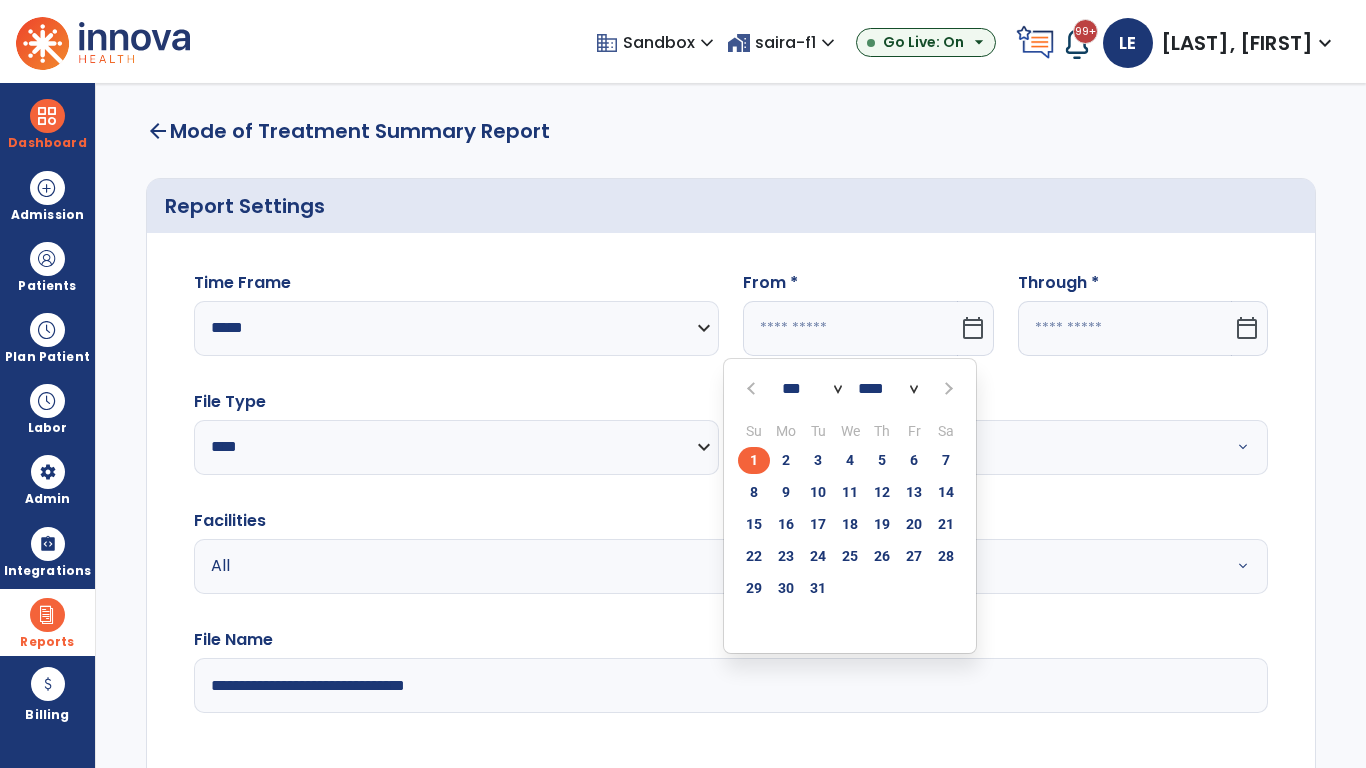 click on "1" 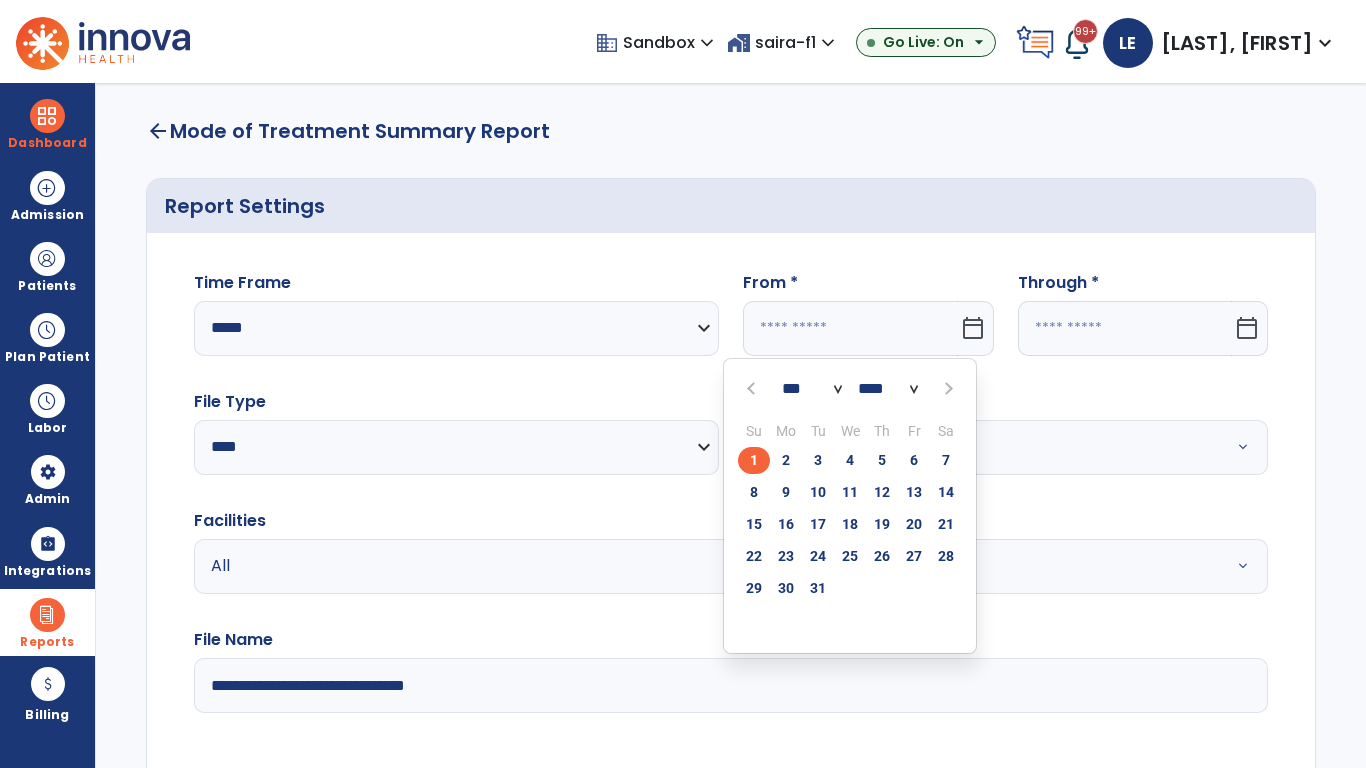 type on "**********" 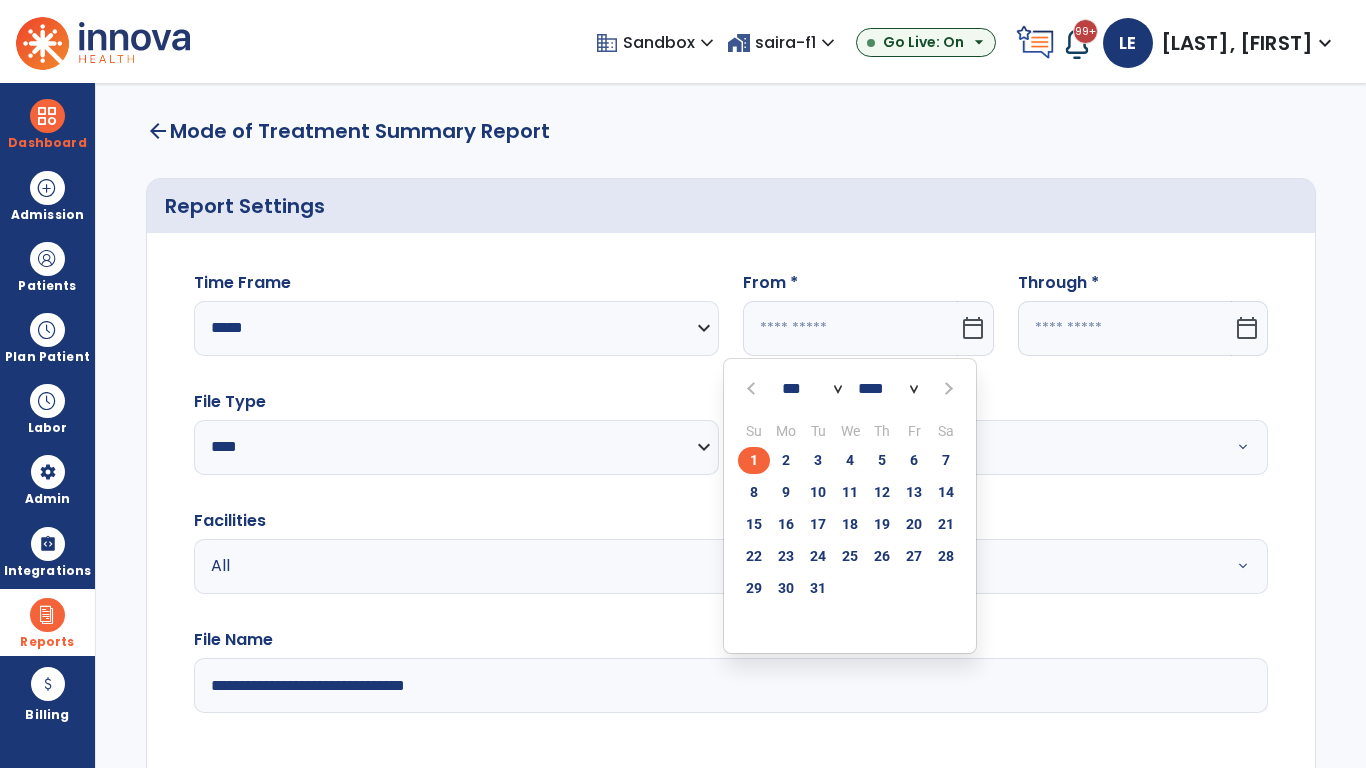 type on "*********" 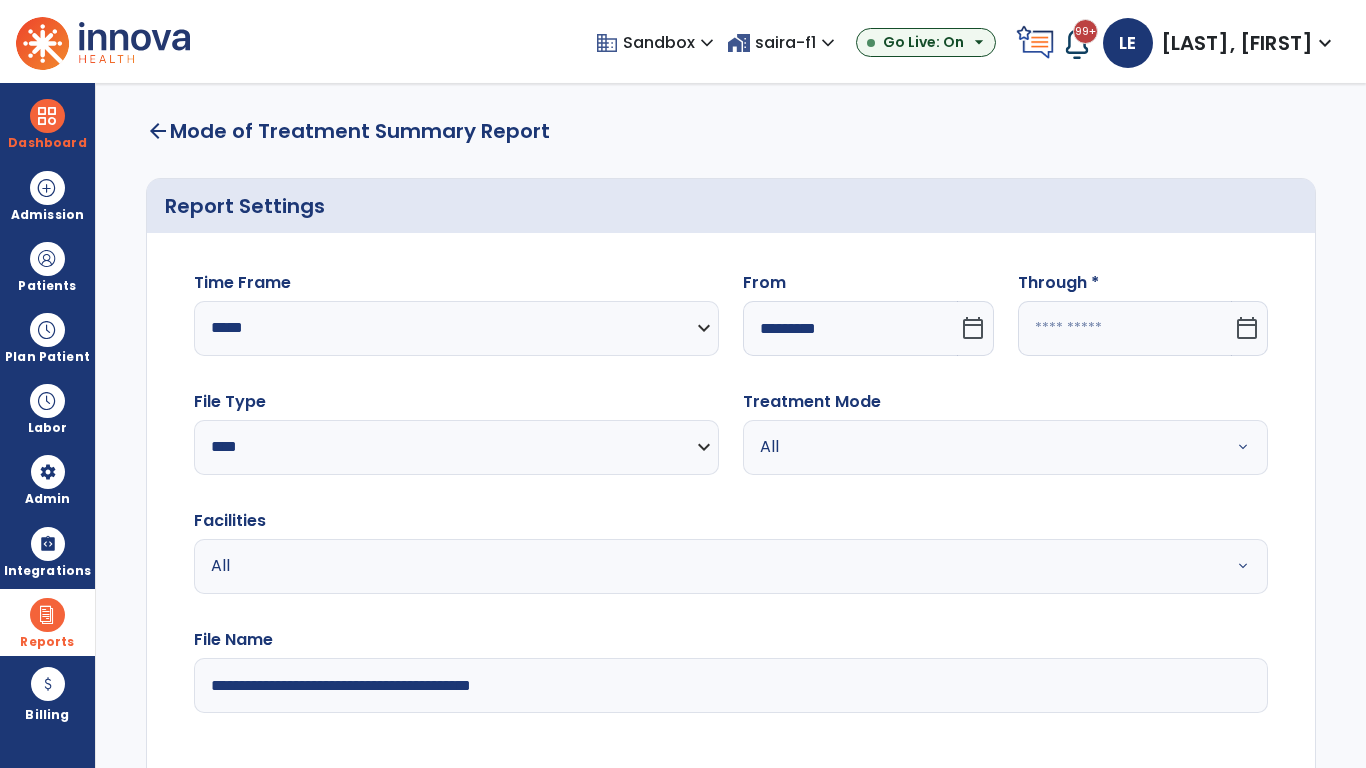 click 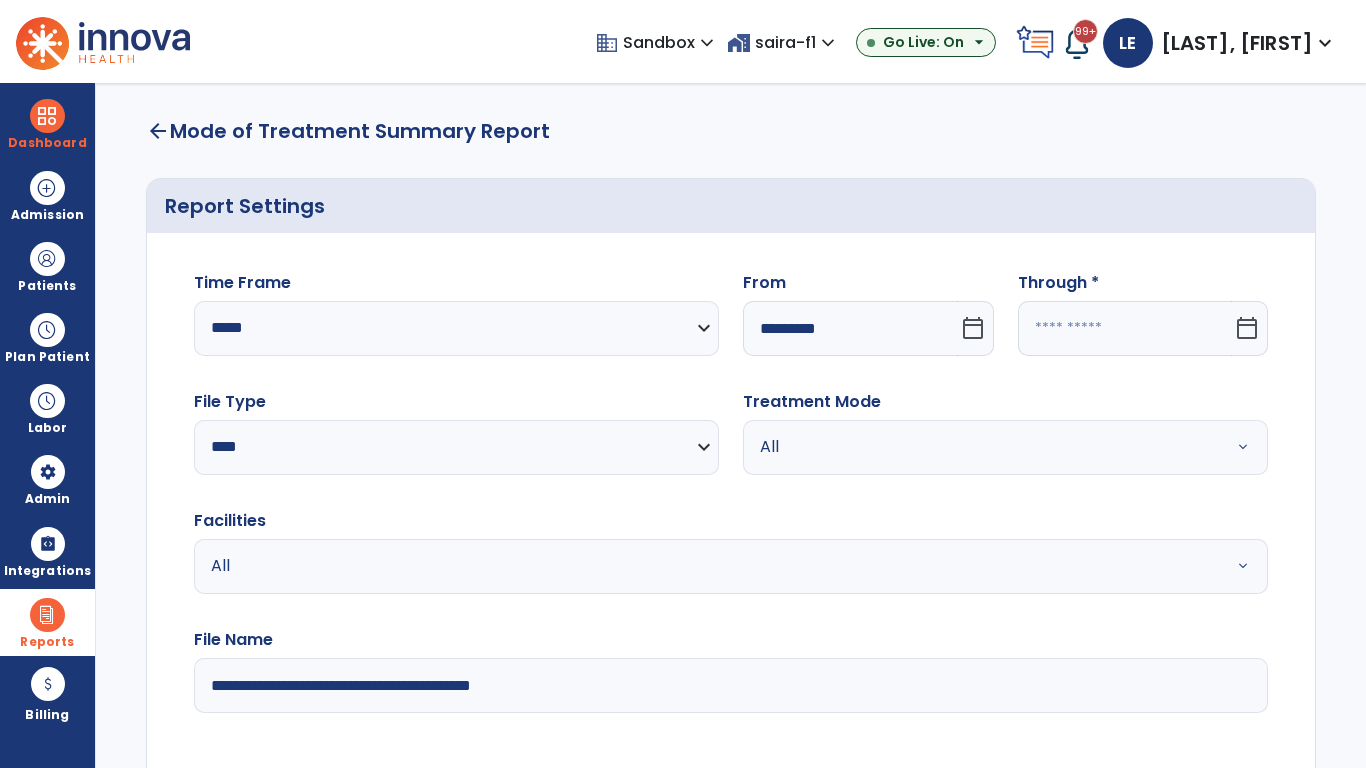 select on "*" 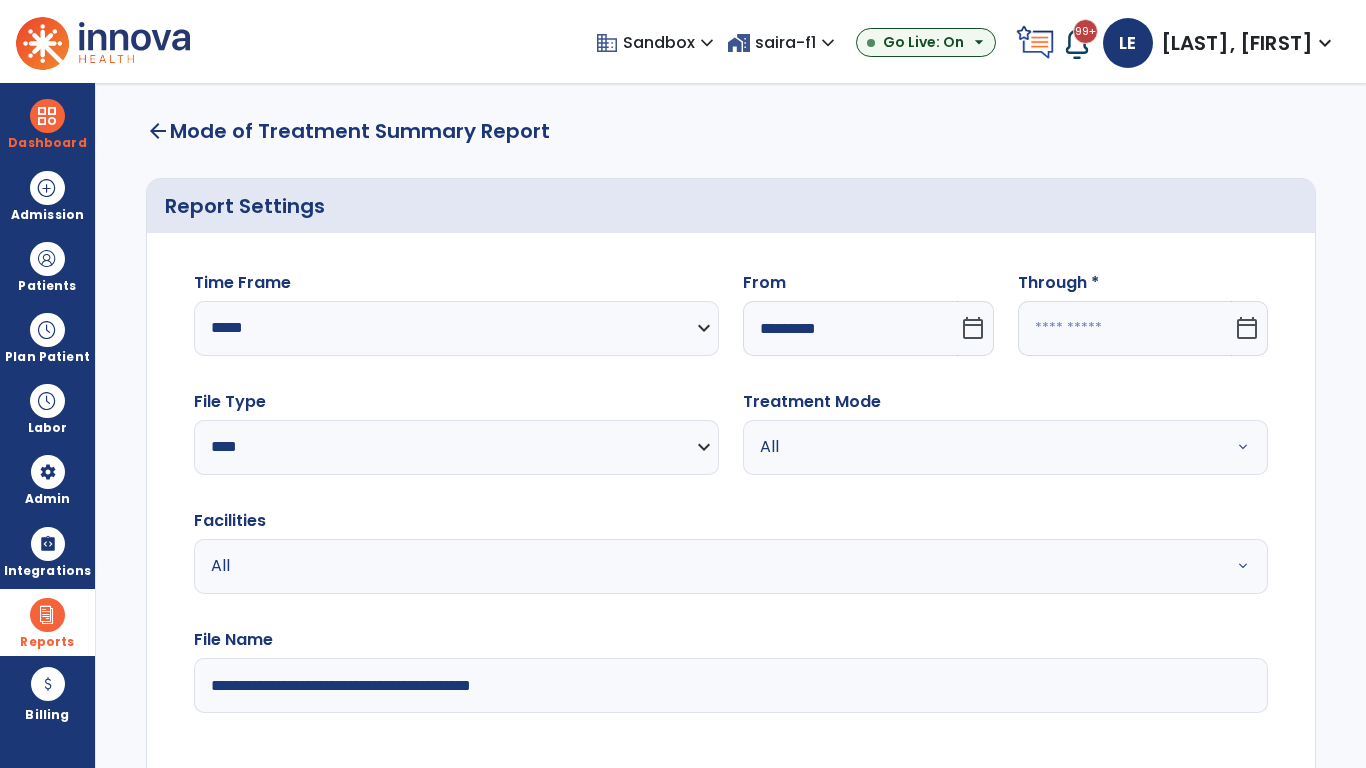 select on "****" 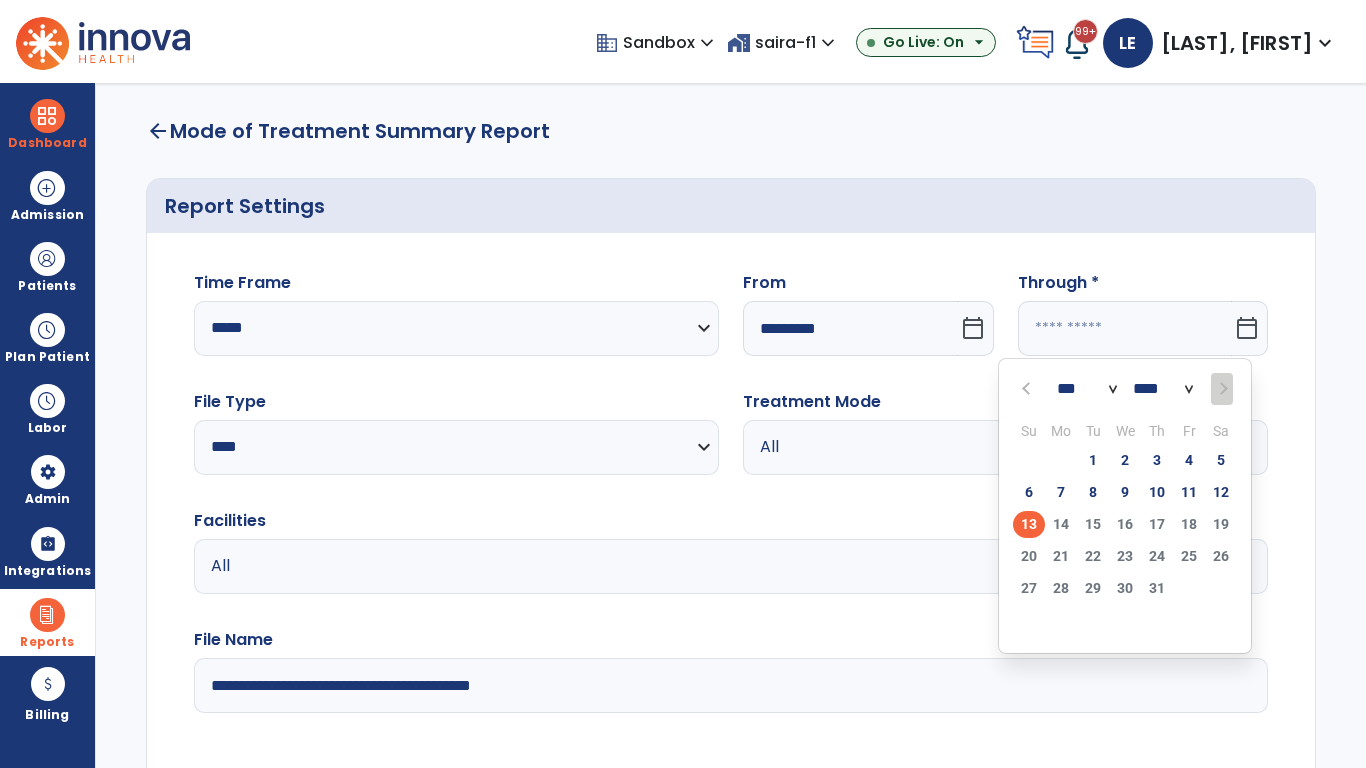 select on "*" 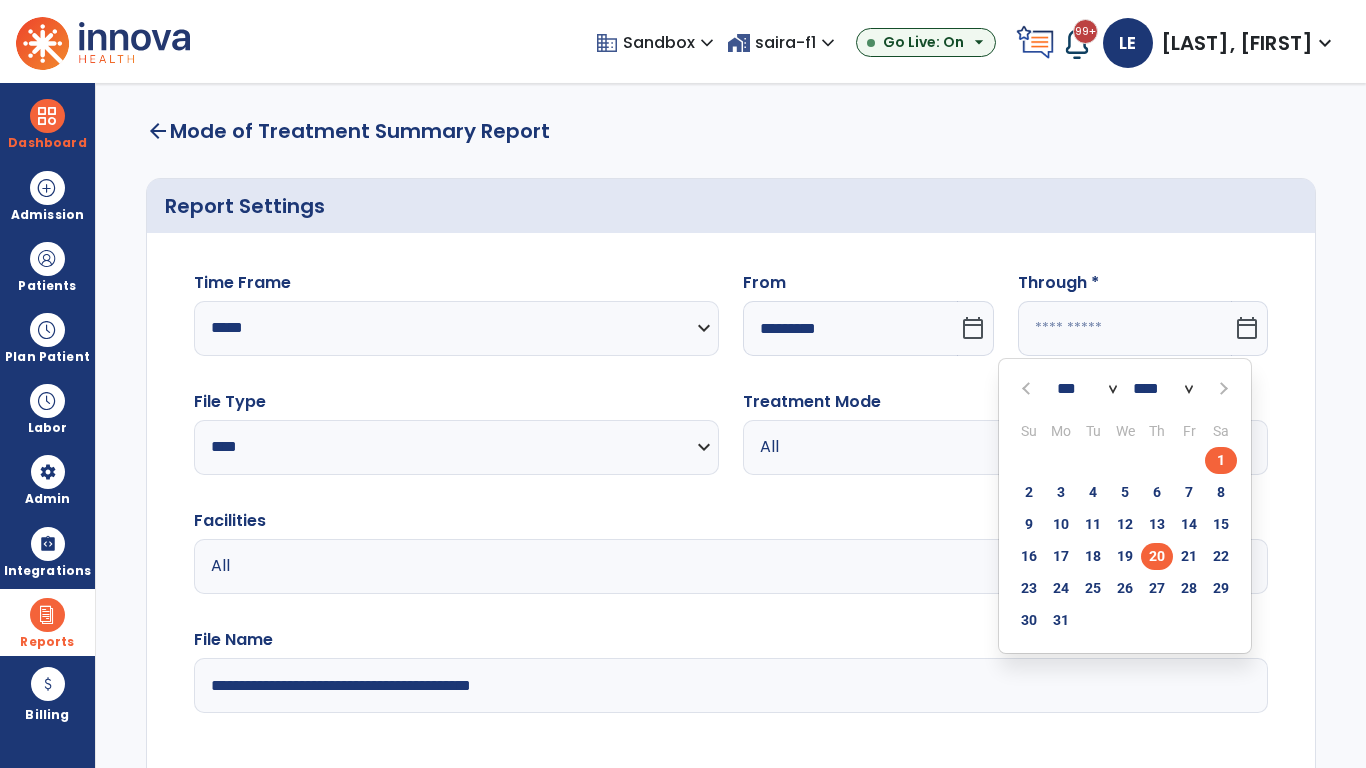 click on "20" 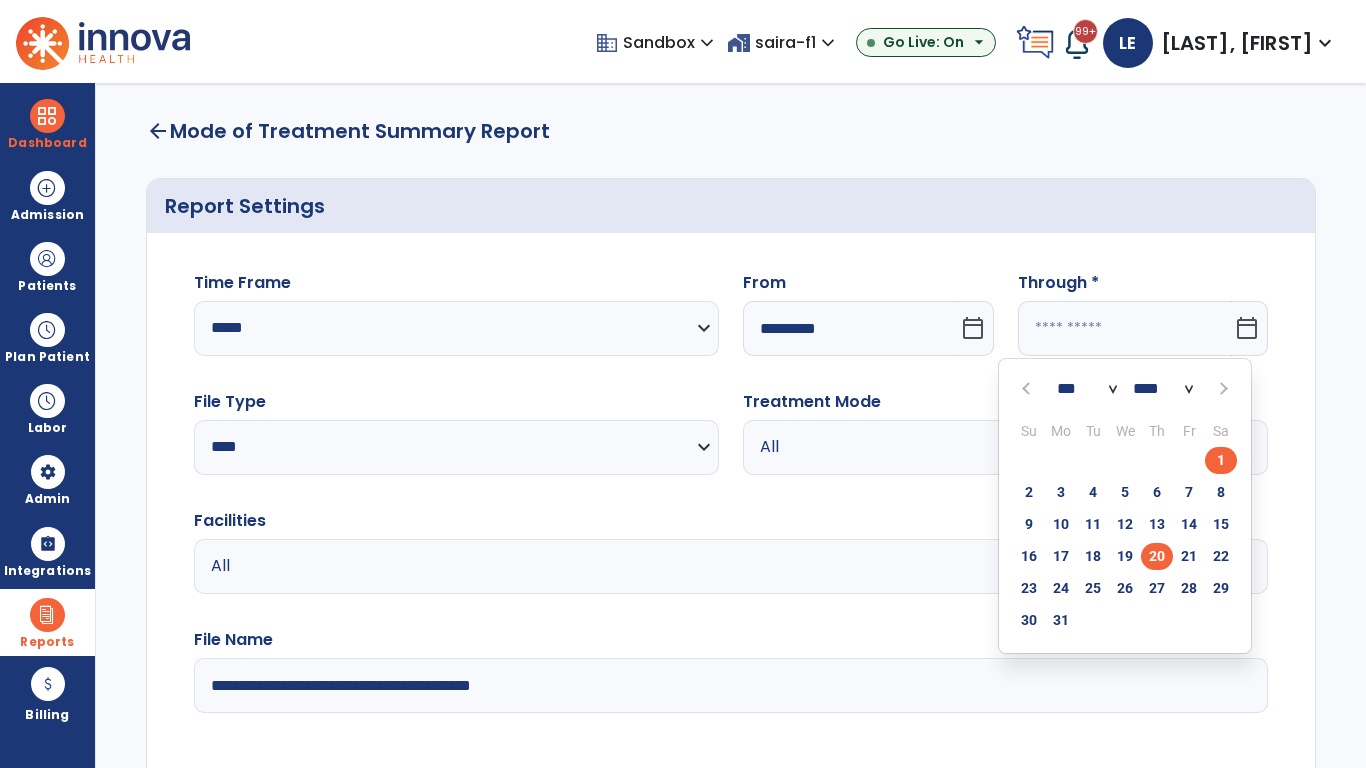 type on "**********" 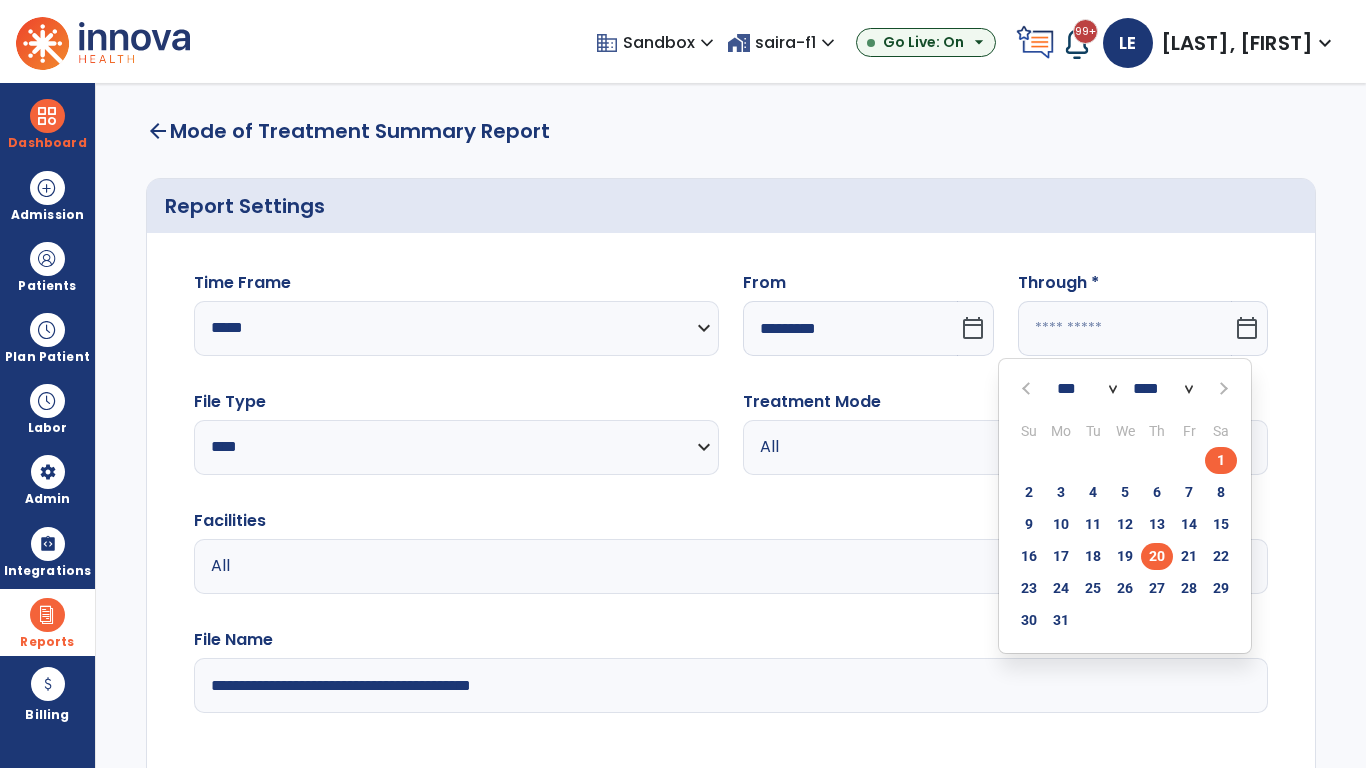 type on "*********" 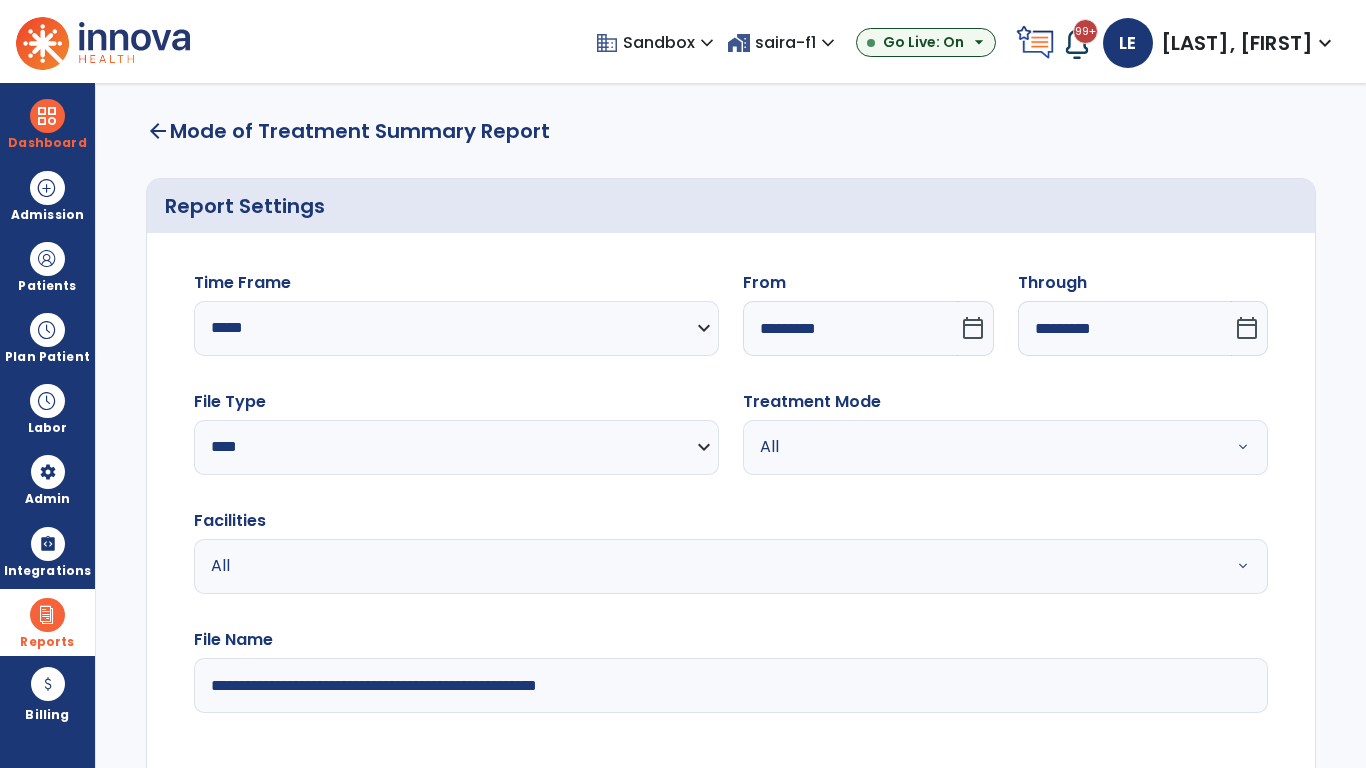 click on "All" at bounding box center [981, 447] 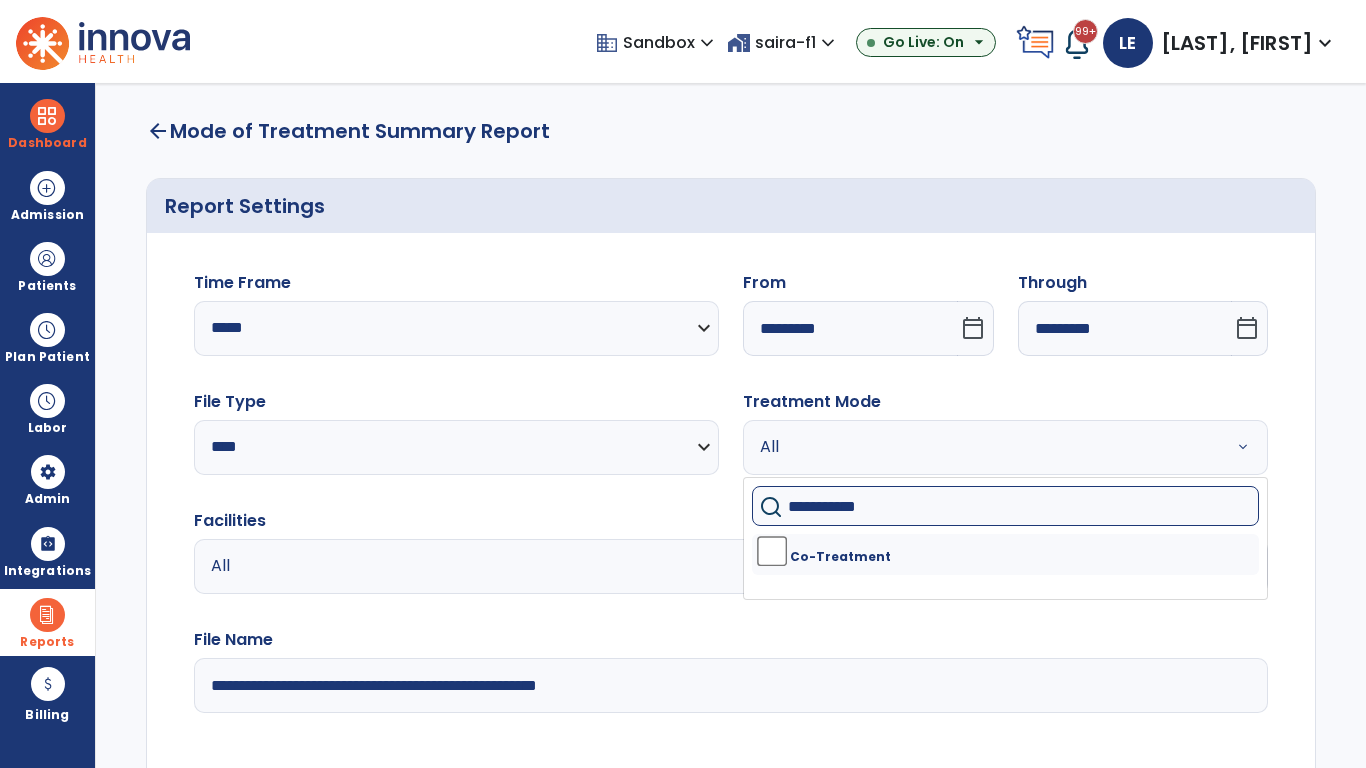 type on "**********" 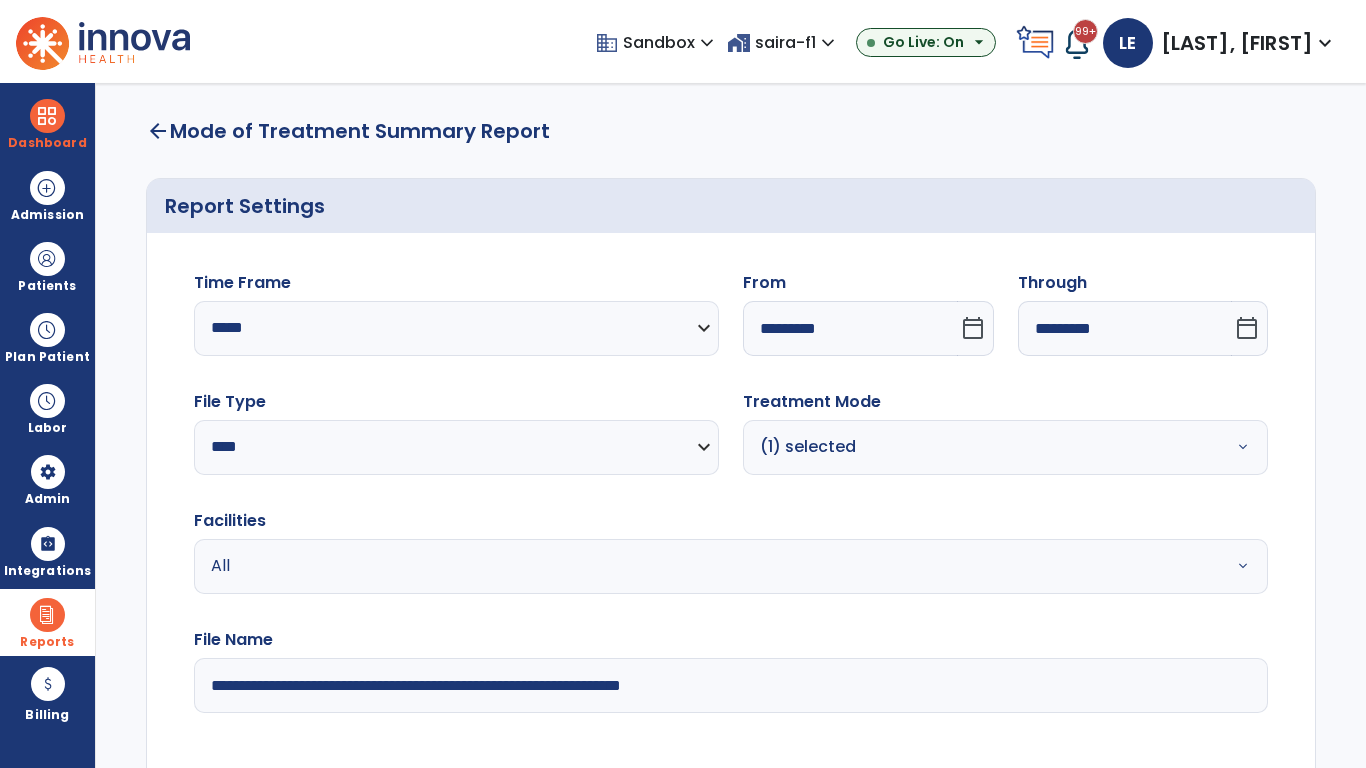 type on "**********" 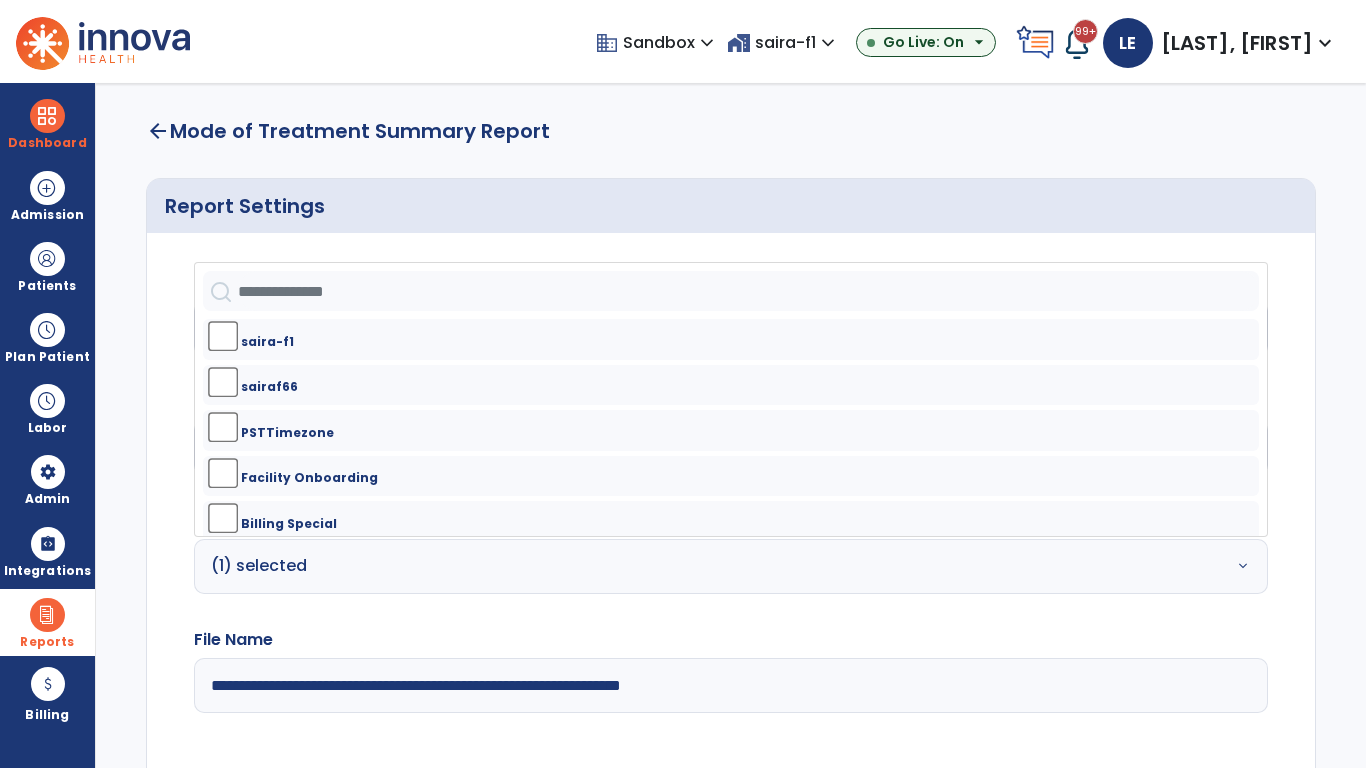 click on "Generate Report" 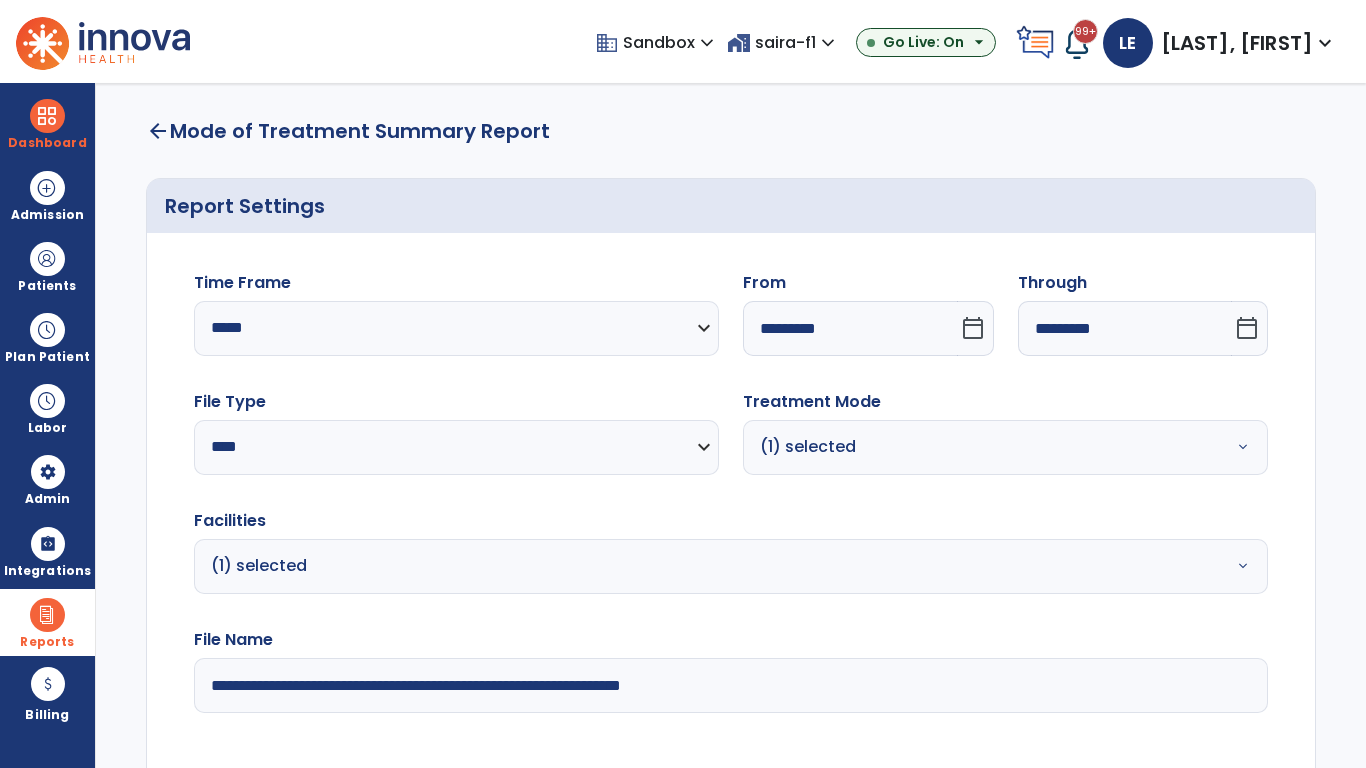 scroll, scrollTop: 145, scrollLeft: 0, axis: vertical 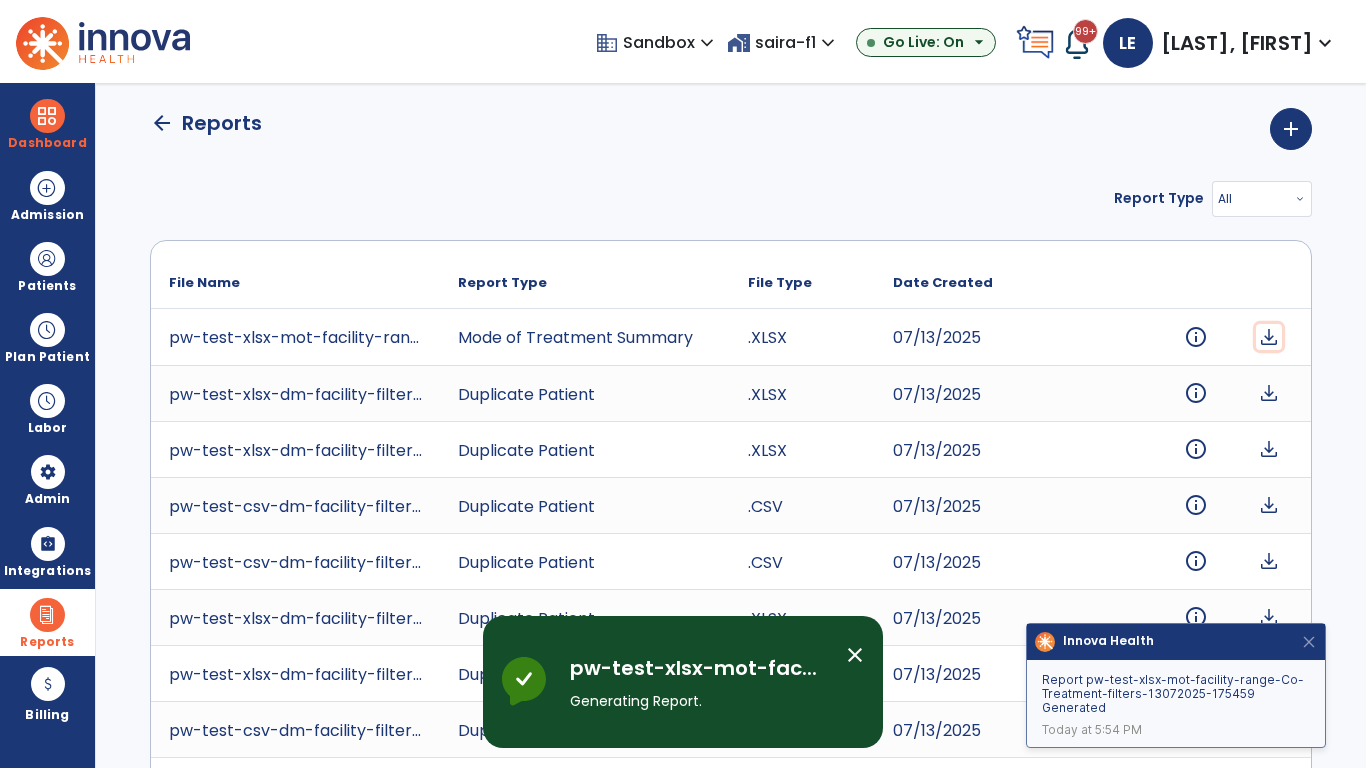 click on "download" 